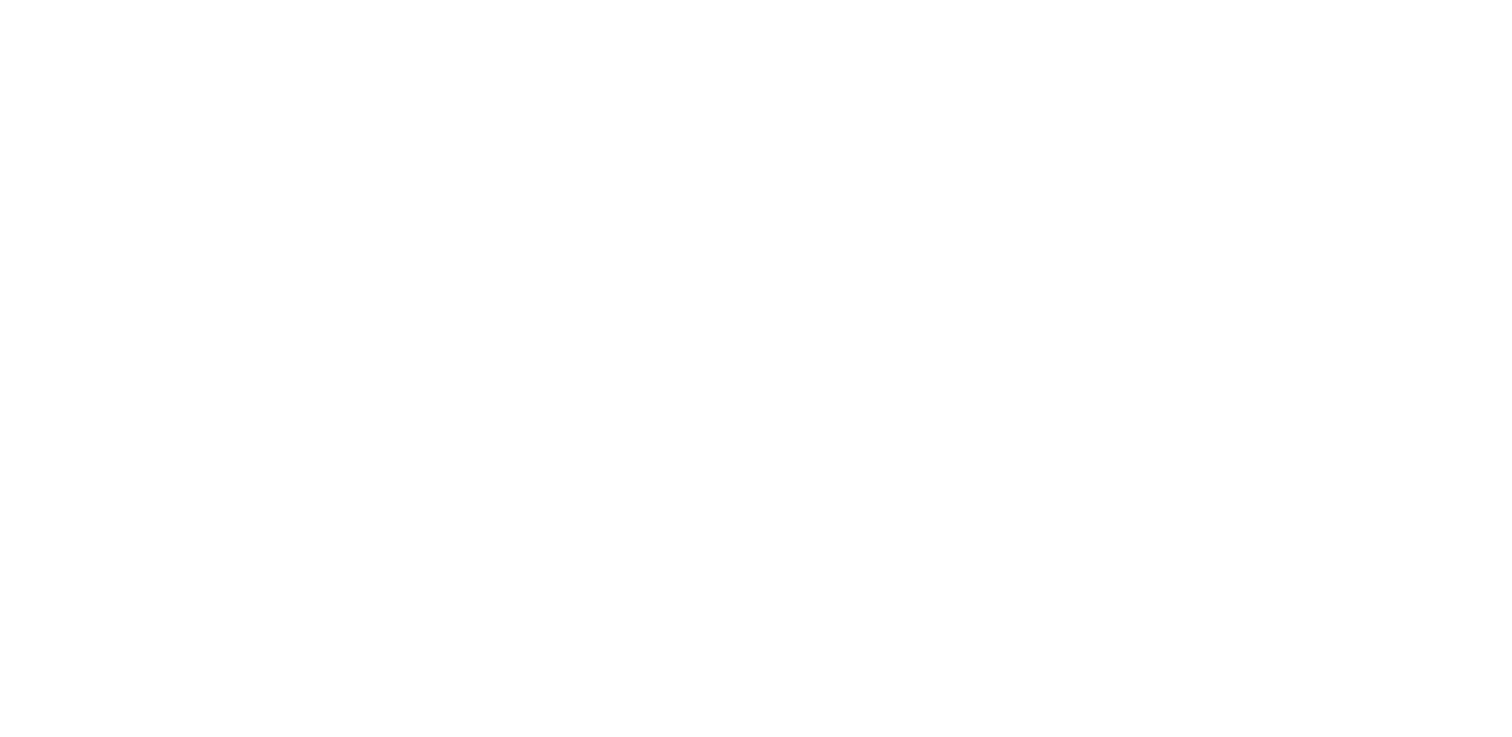 scroll, scrollTop: 0, scrollLeft: 0, axis: both 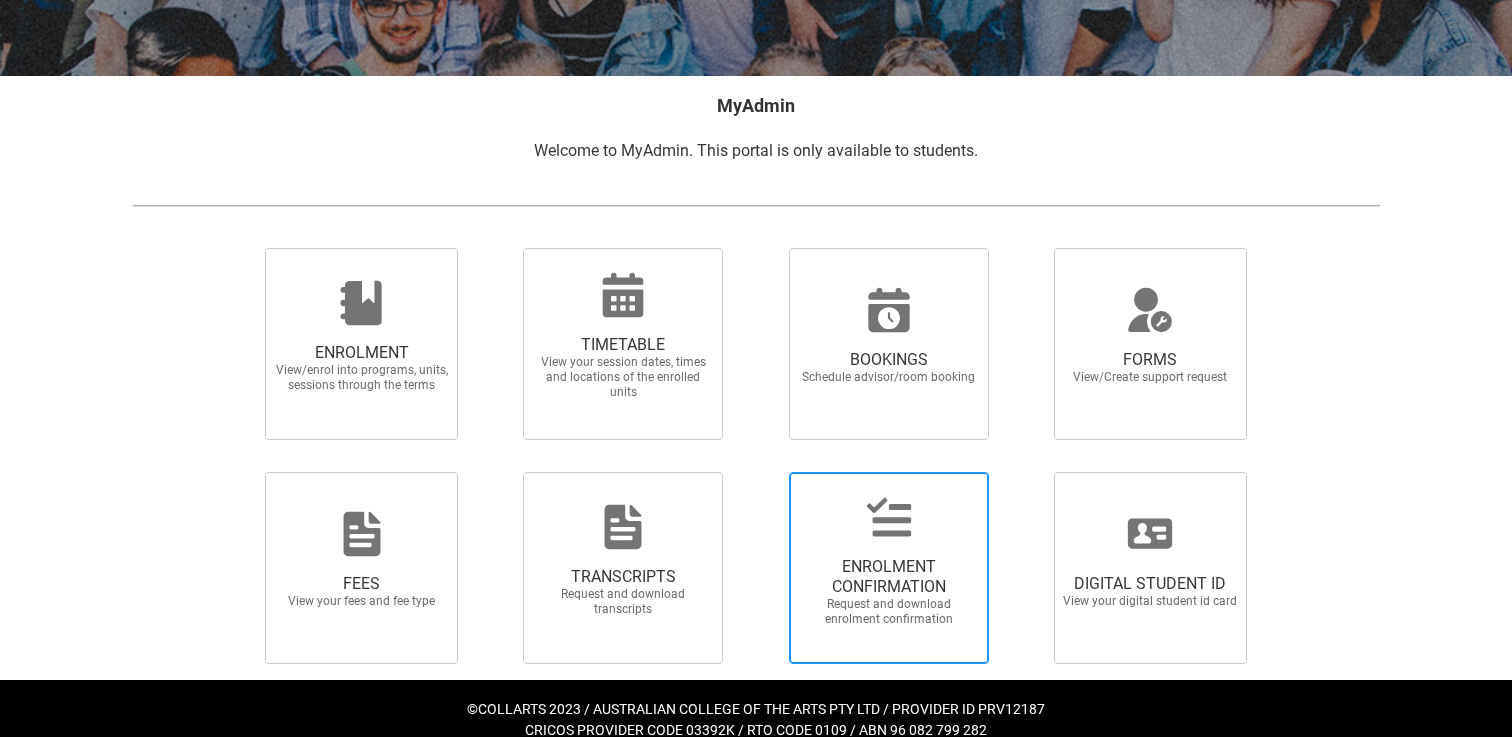 click on "ENROLMENT CONFIRMATION" at bounding box center [889, 577] 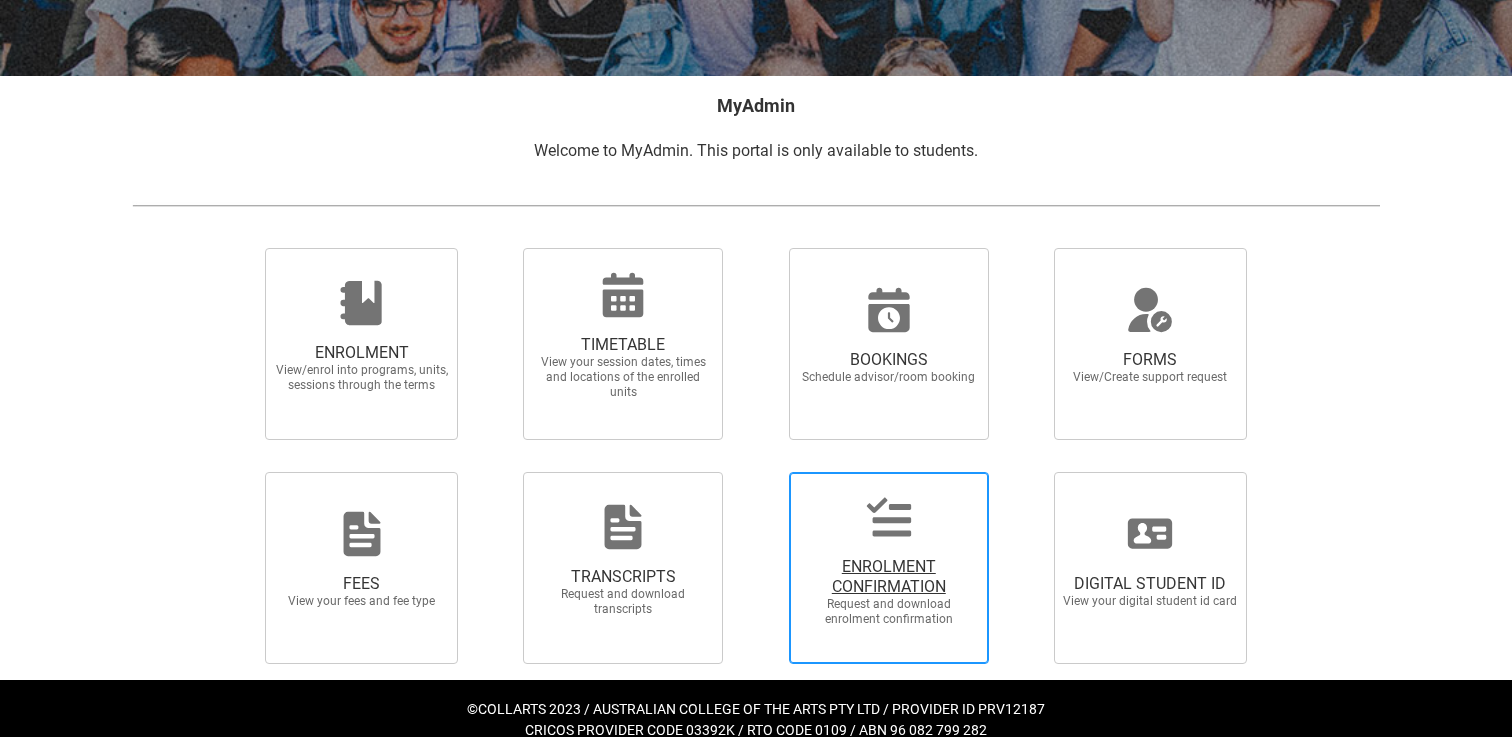 radio on "true" 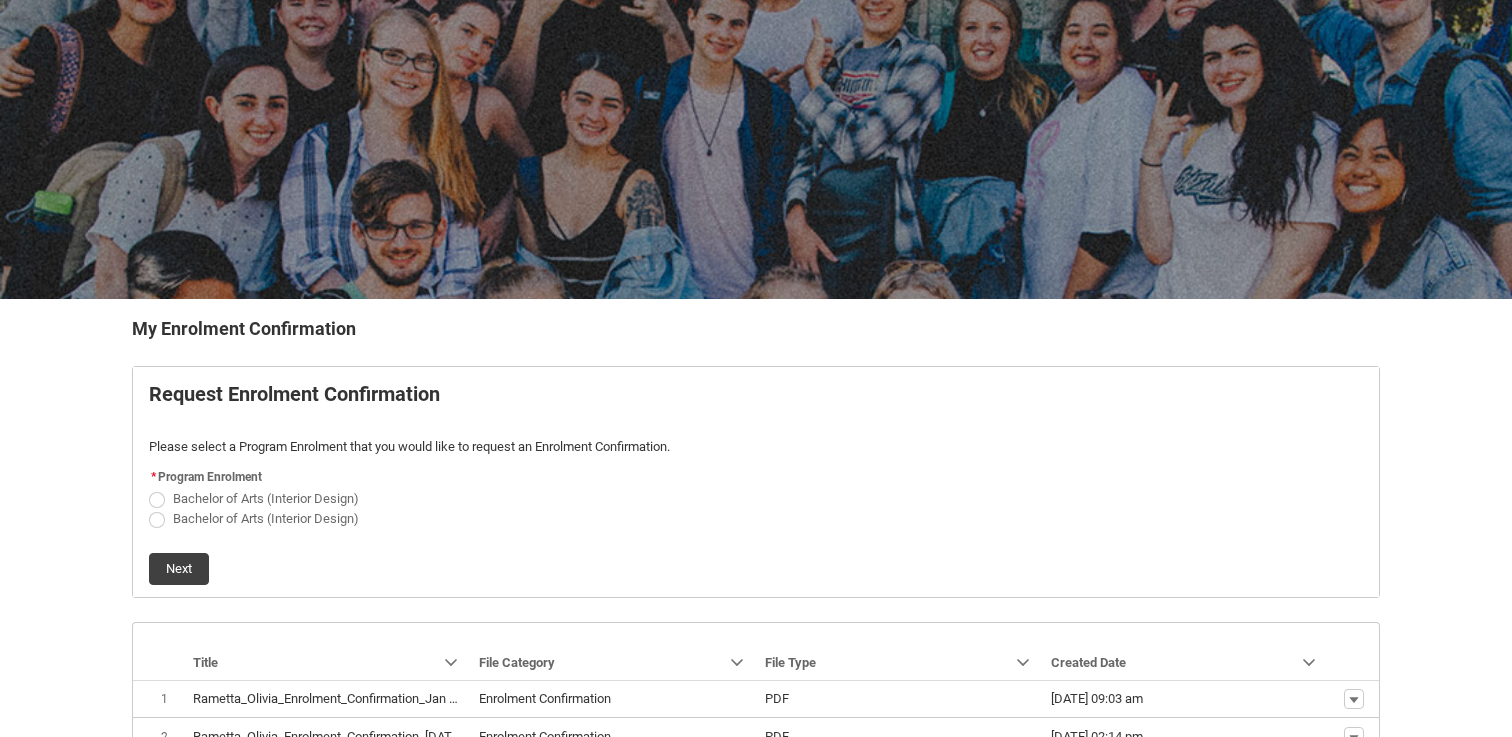 scroll, scrollTop: 103, scrollLeft: 0, axis: vertical 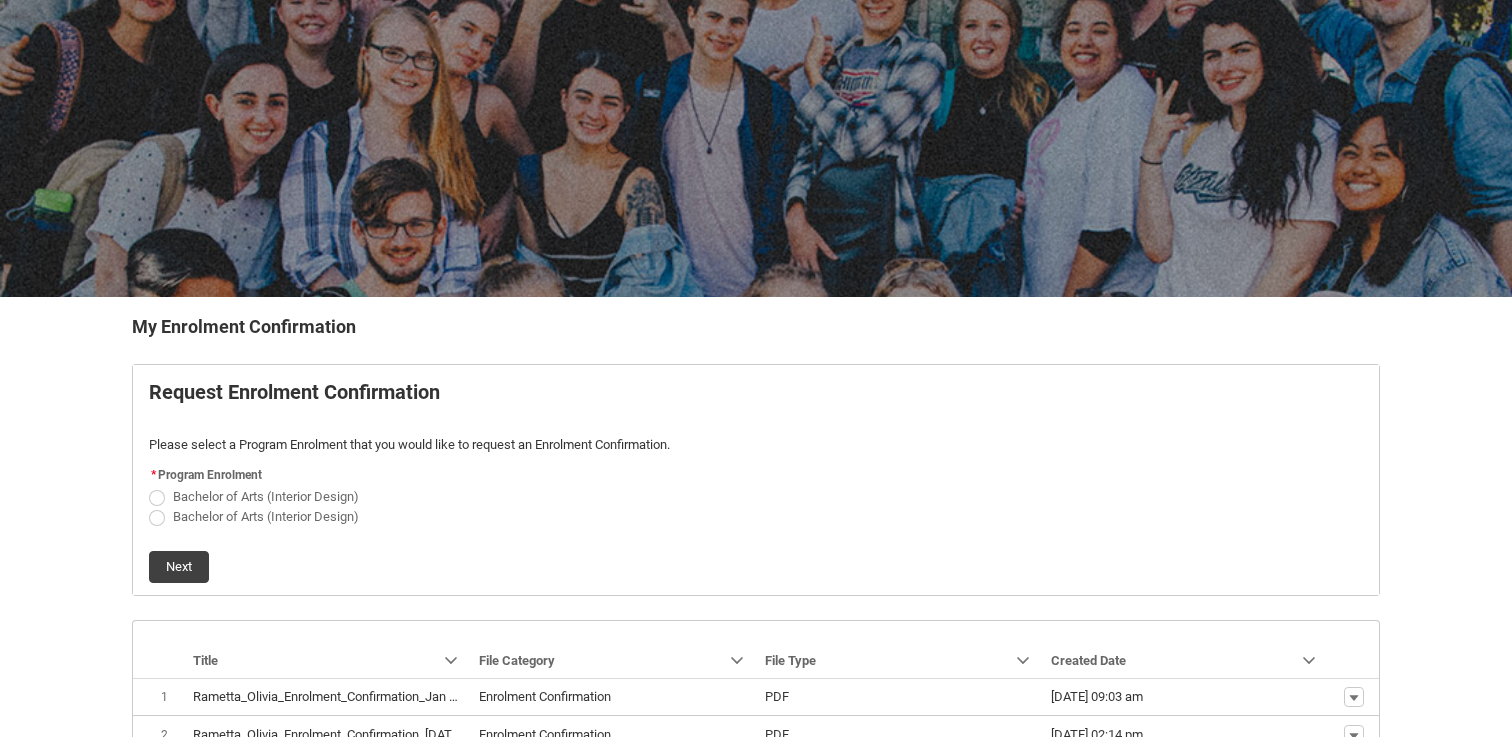 click on "Bachelor of Arts (Interior Design)" at bounding box center (270, 514) 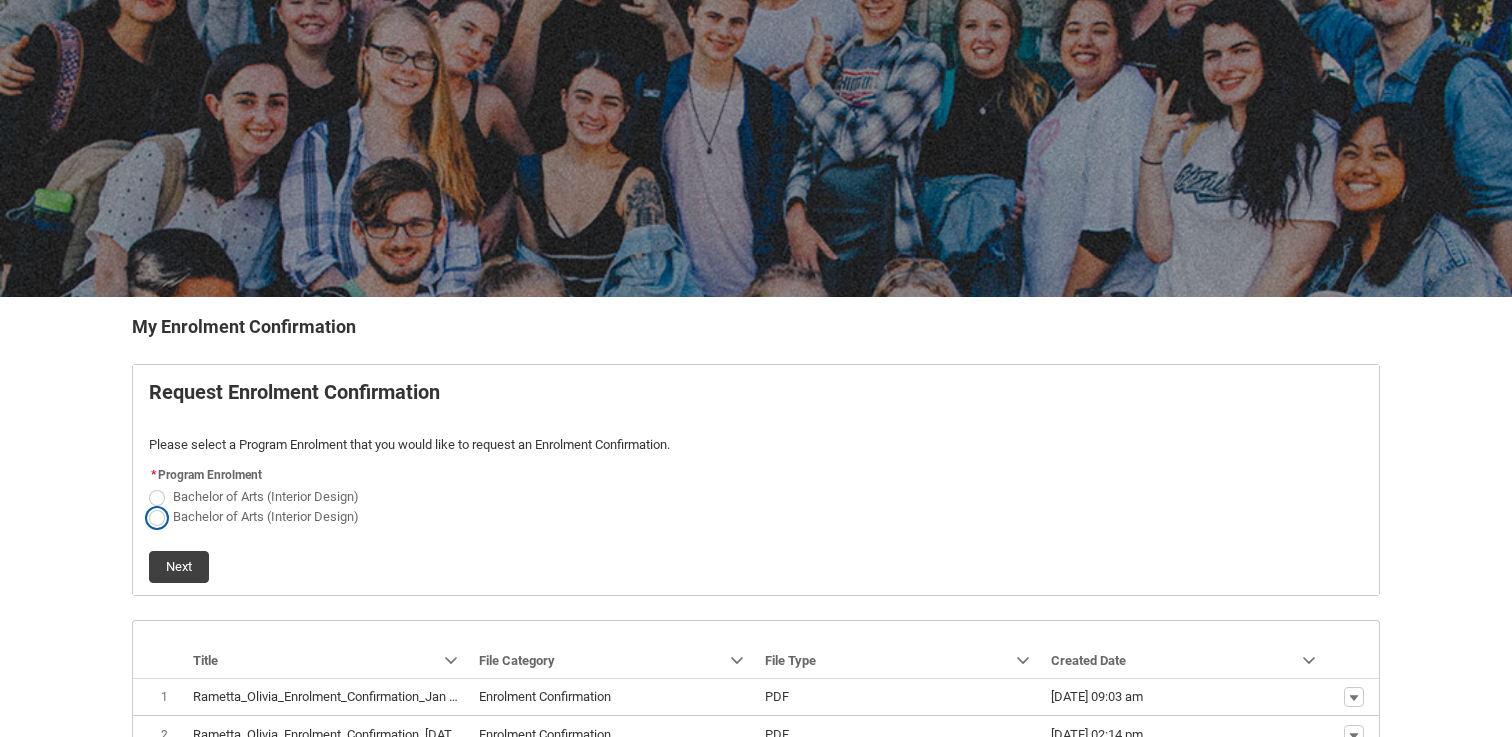 radio on "true" 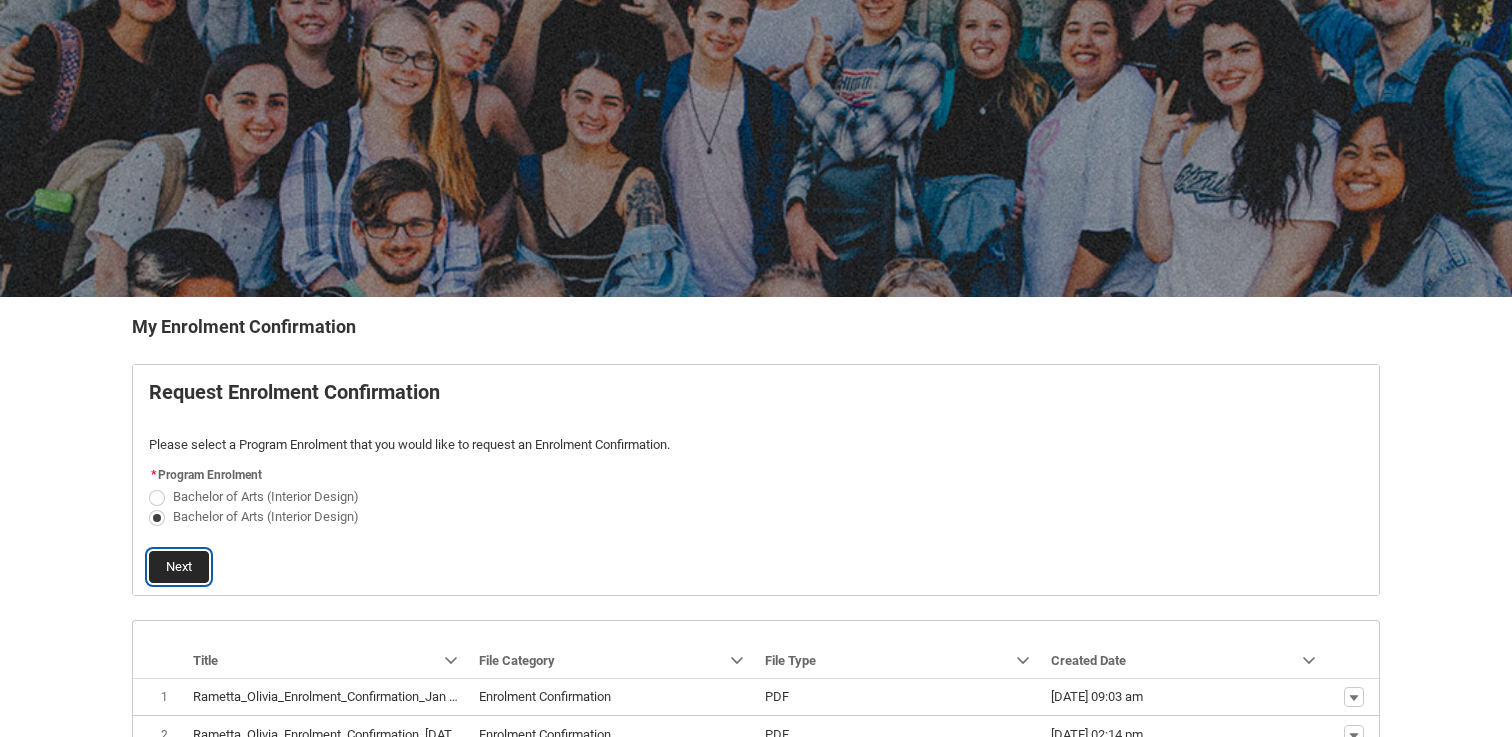 click on "Next" 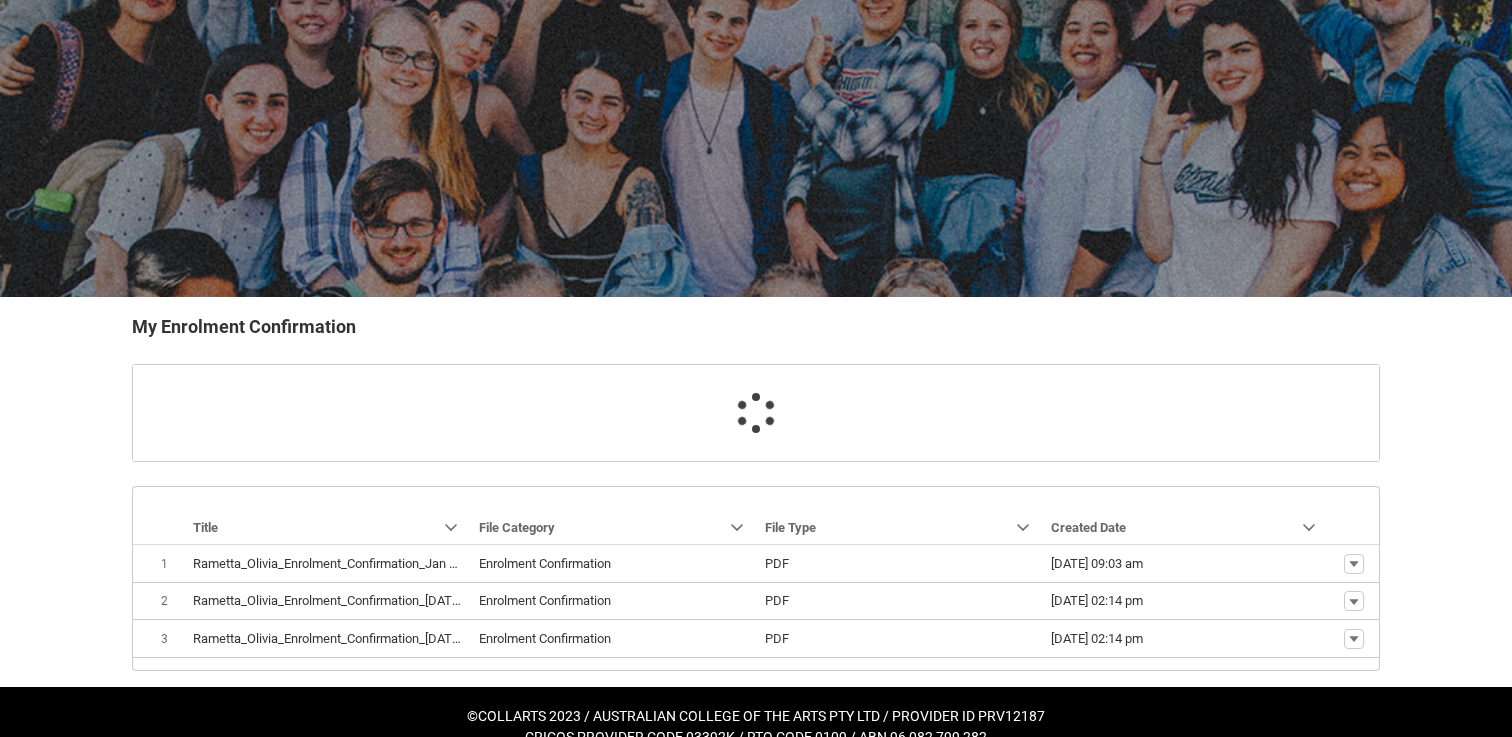 scroll, scrollTop: 175, scrollLeft: 0, axis: vertical 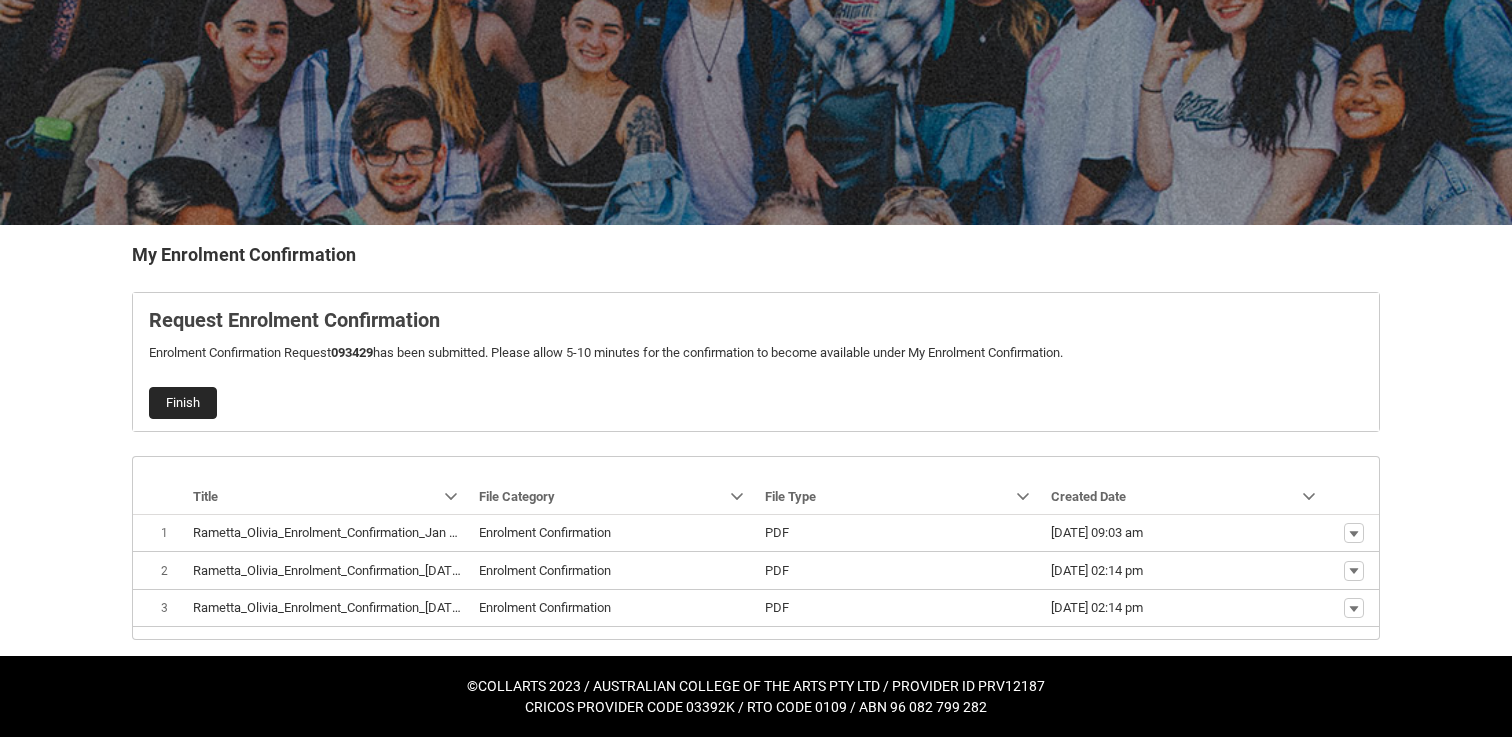 click on "Finish" 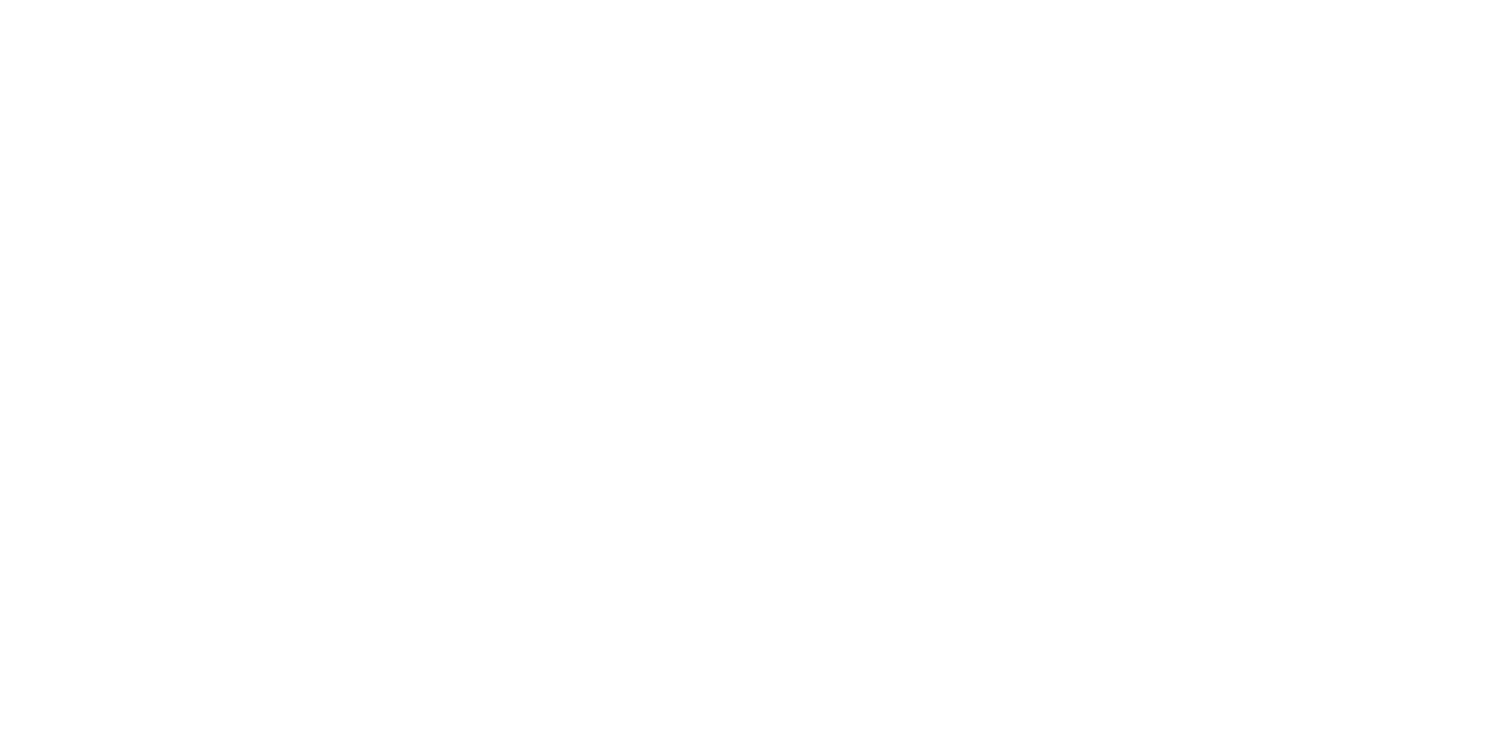 scroll, scrollTop: 0, scrollLeft: 0, axis: both 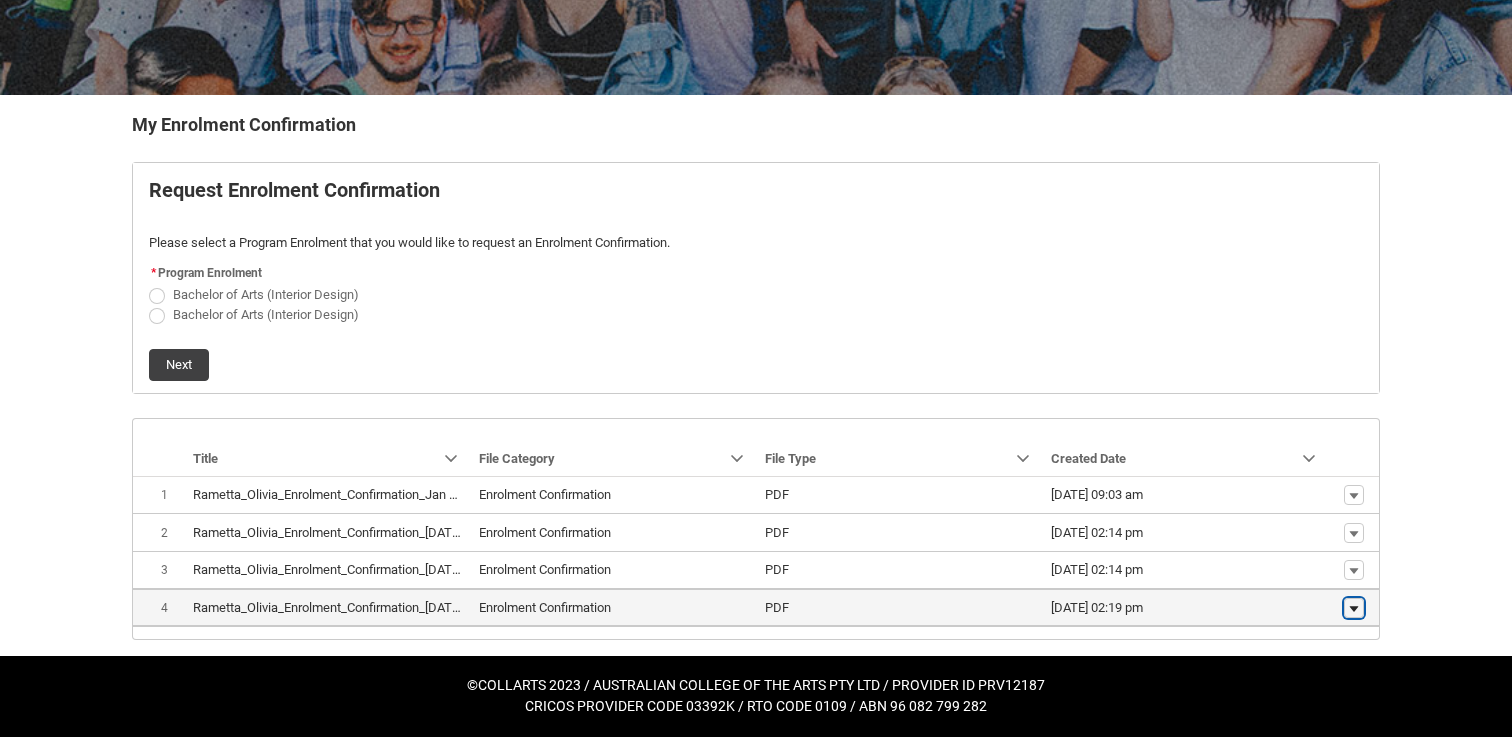 click 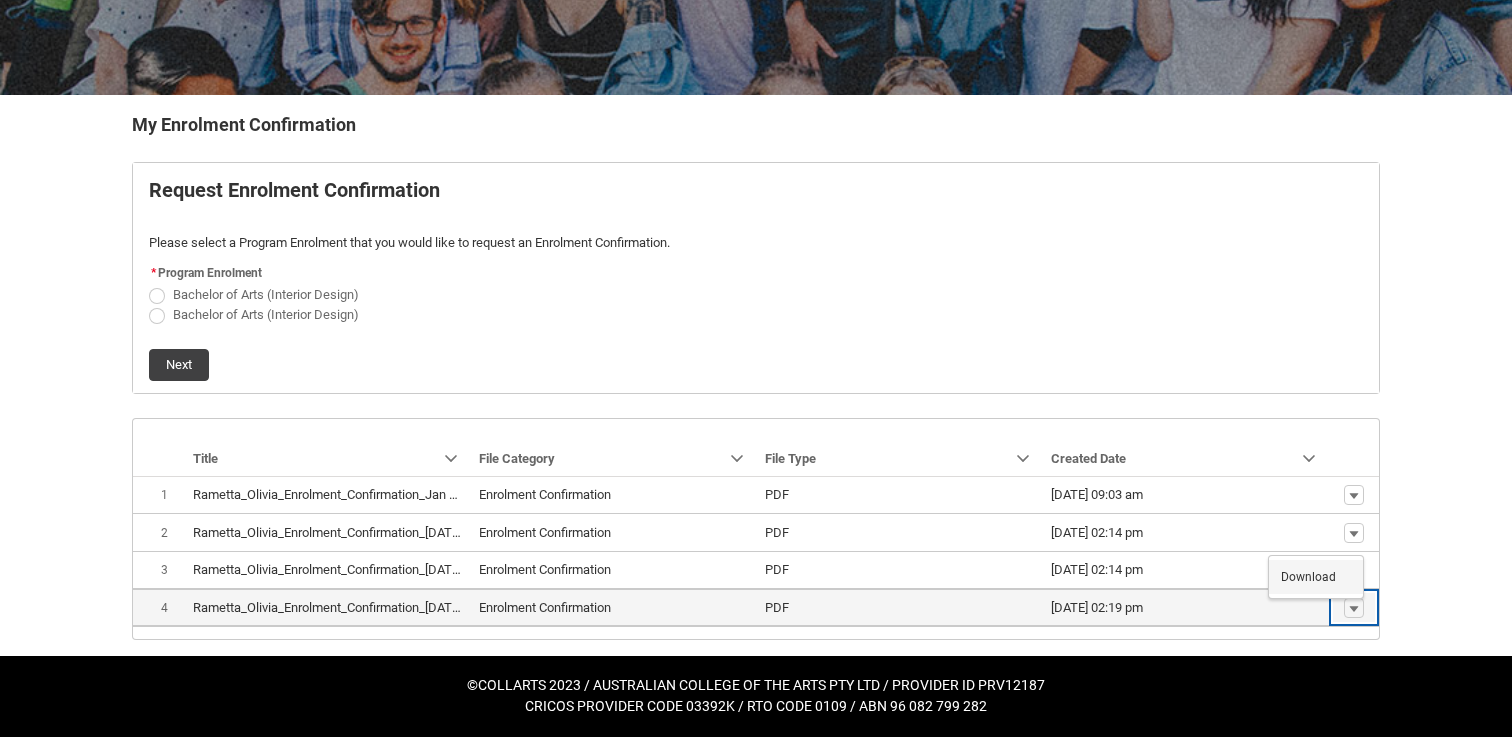 click on "Download" at bounding box center [1308, 577] 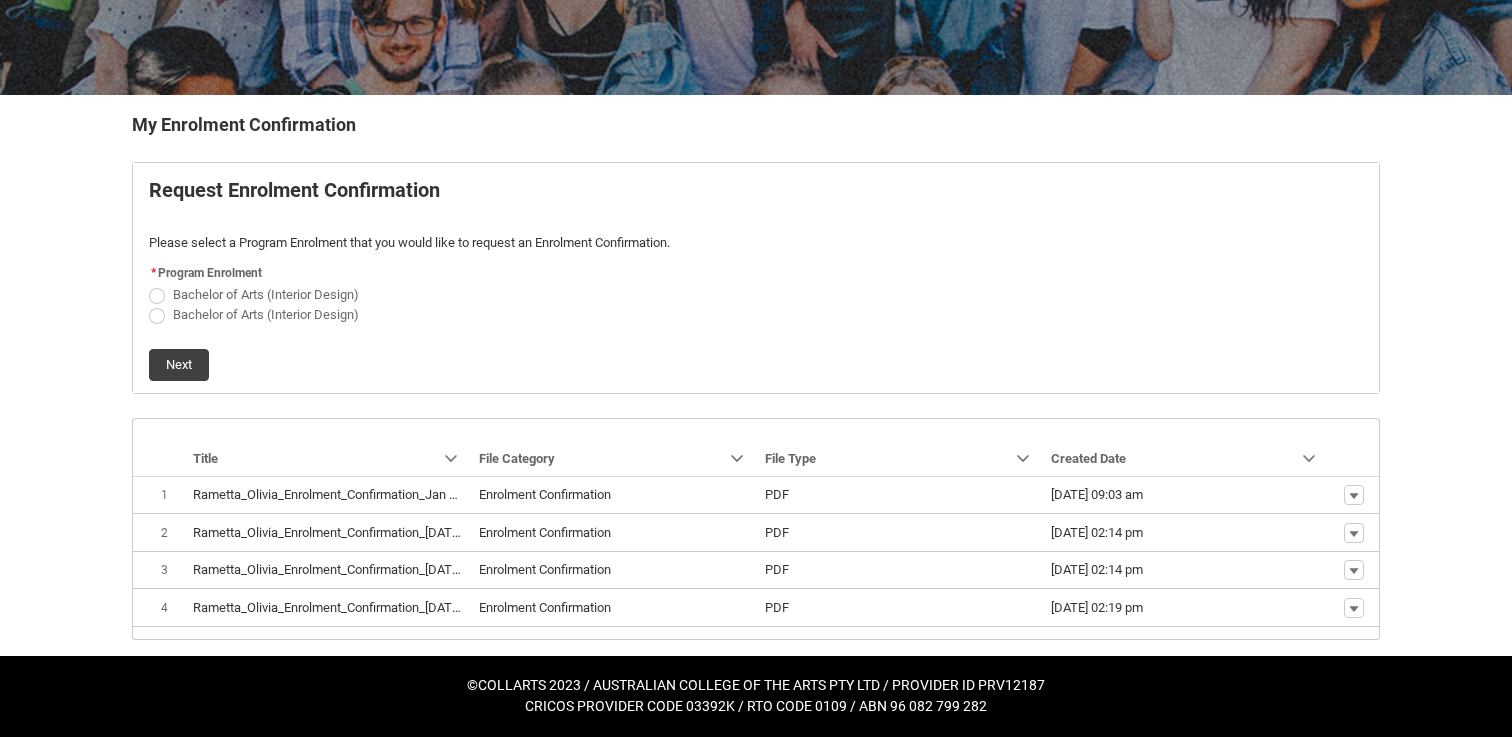scroll, scrollTop: 0, scrollLeft: 0, axis: both 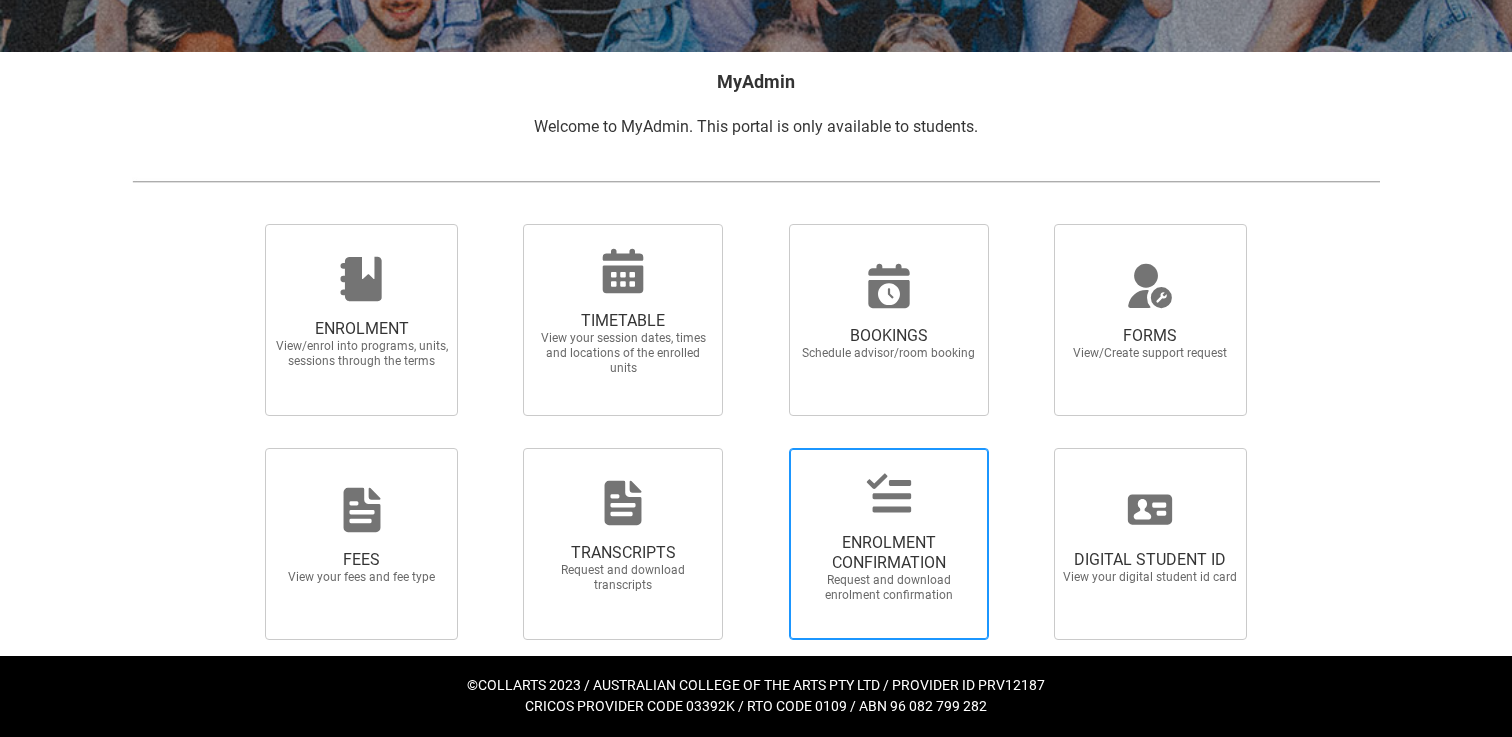 click on "ENROLMENT CONFIRMATION" at bounding box center (889, 553) 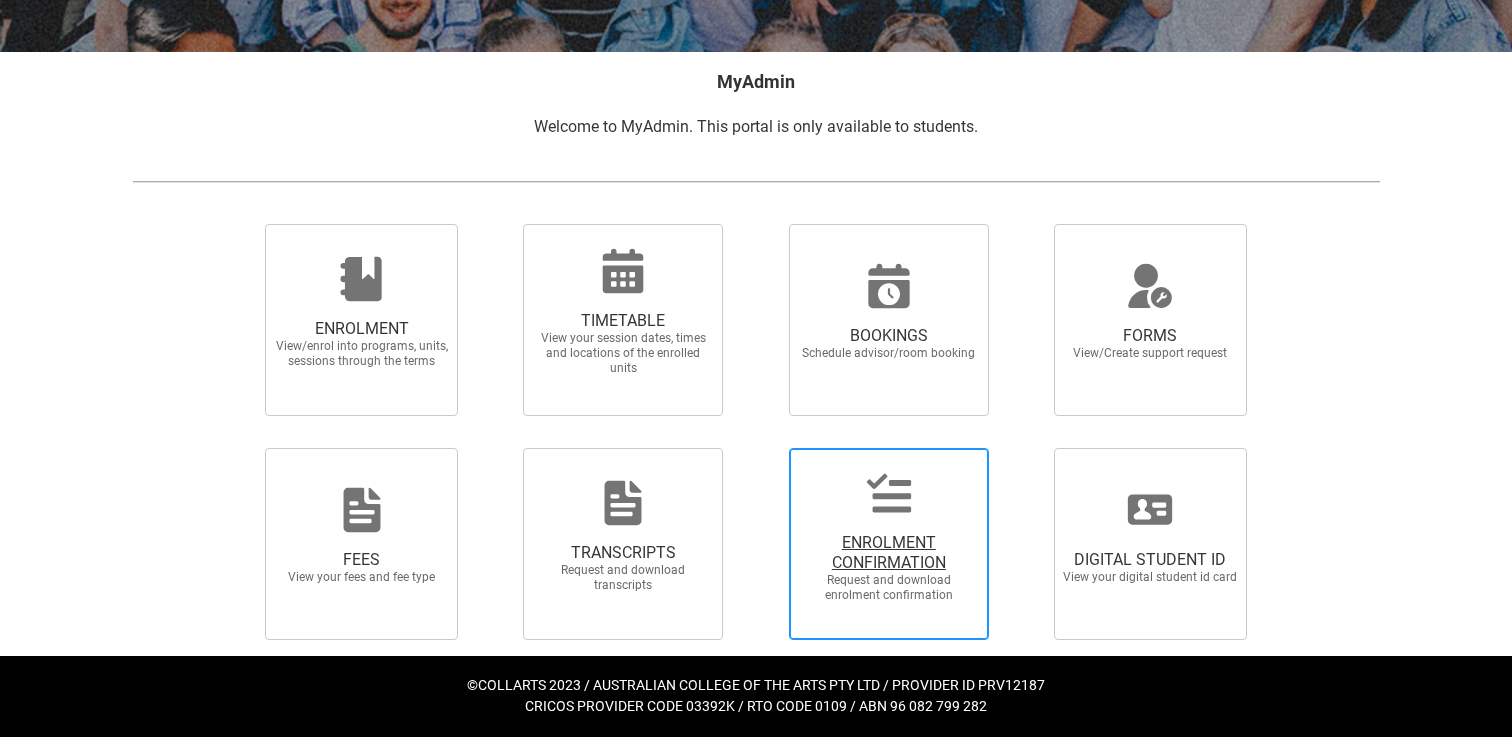 click on "ENROLMENT CONFIRMATION Request and download enrolment confirmation" at bounding box center [763, 447] 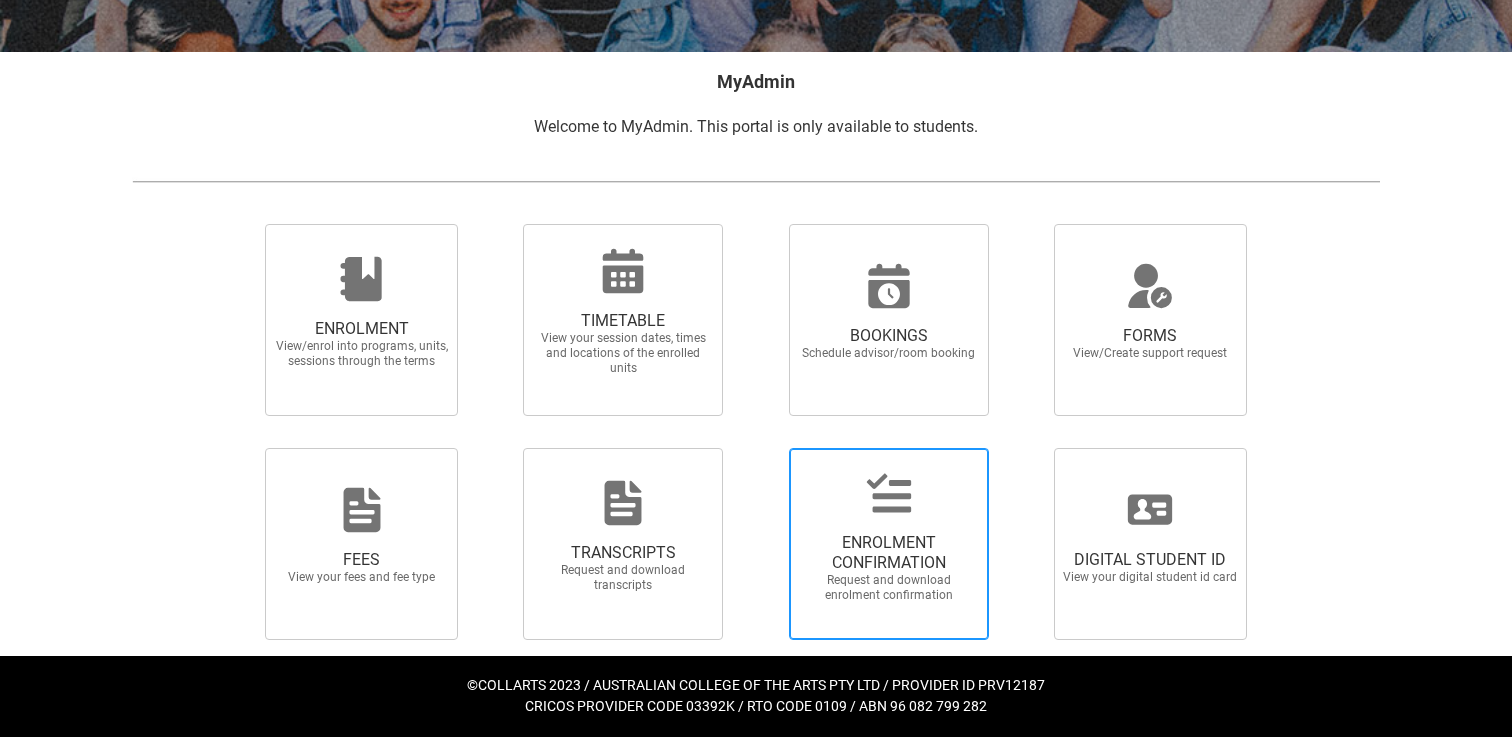scroll, scrollTop: 0, scrollLeft: 0, axis: both 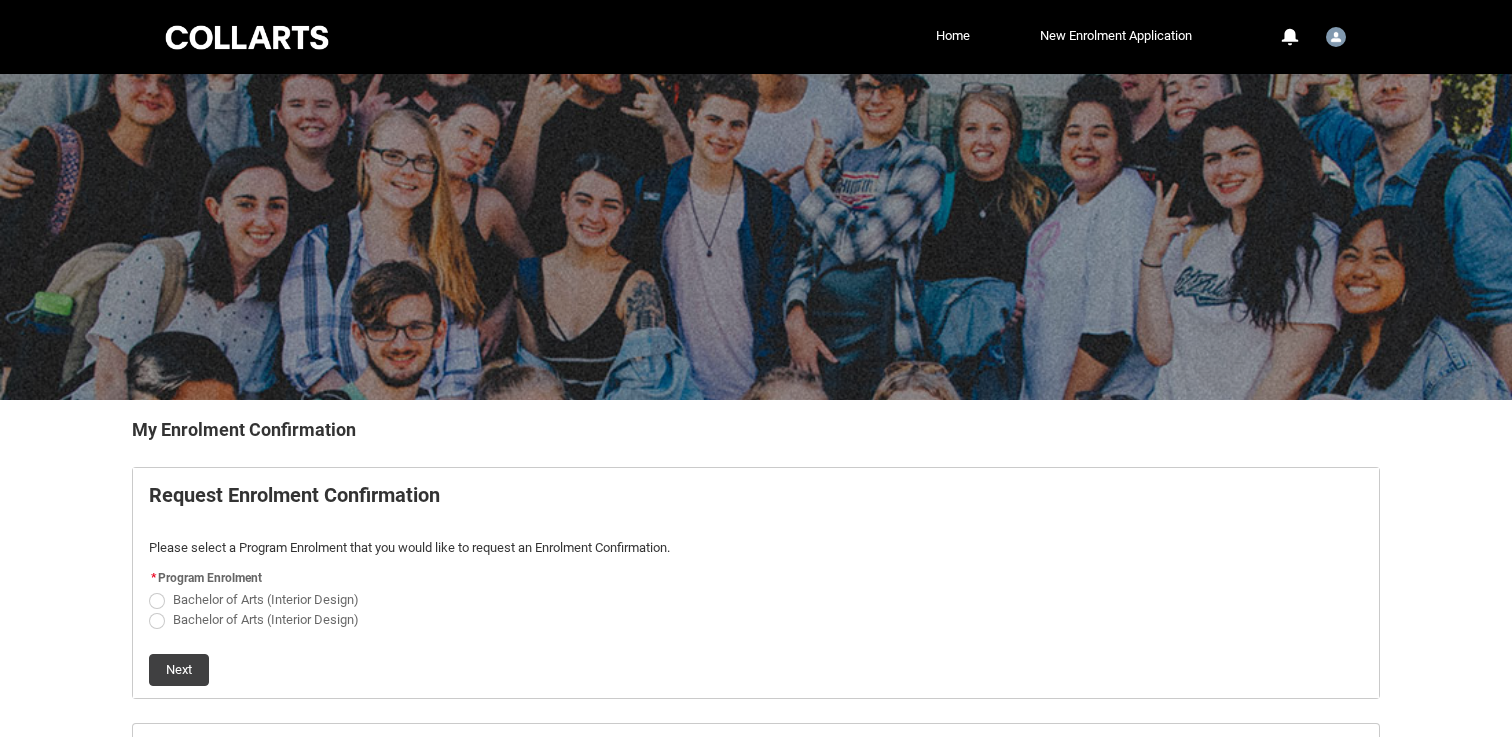 click on "Bachelor of Arts (Interior Design)" at bounding box center (266, 619) 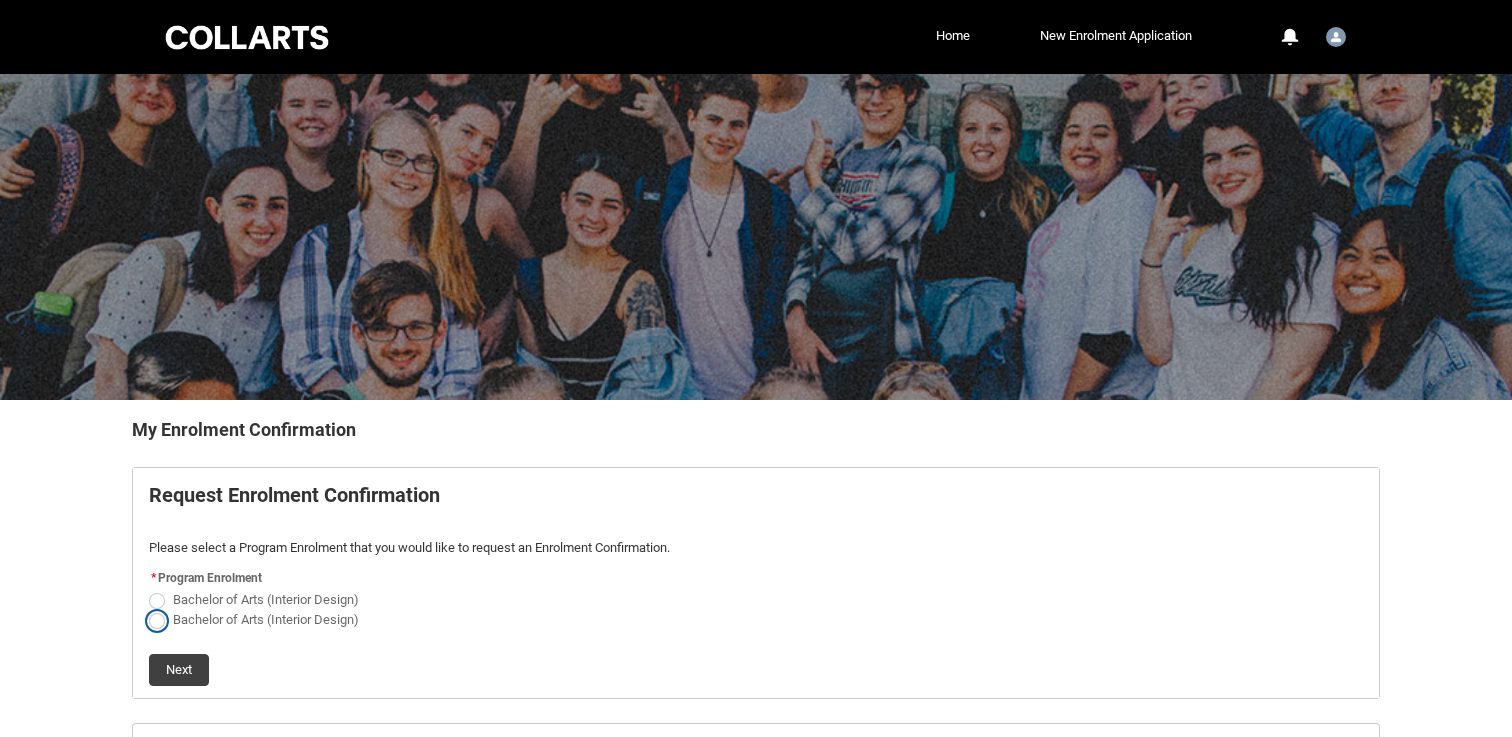 click on "Bachelor of Arts (Interior Design)" at bounding box center (148, 608) 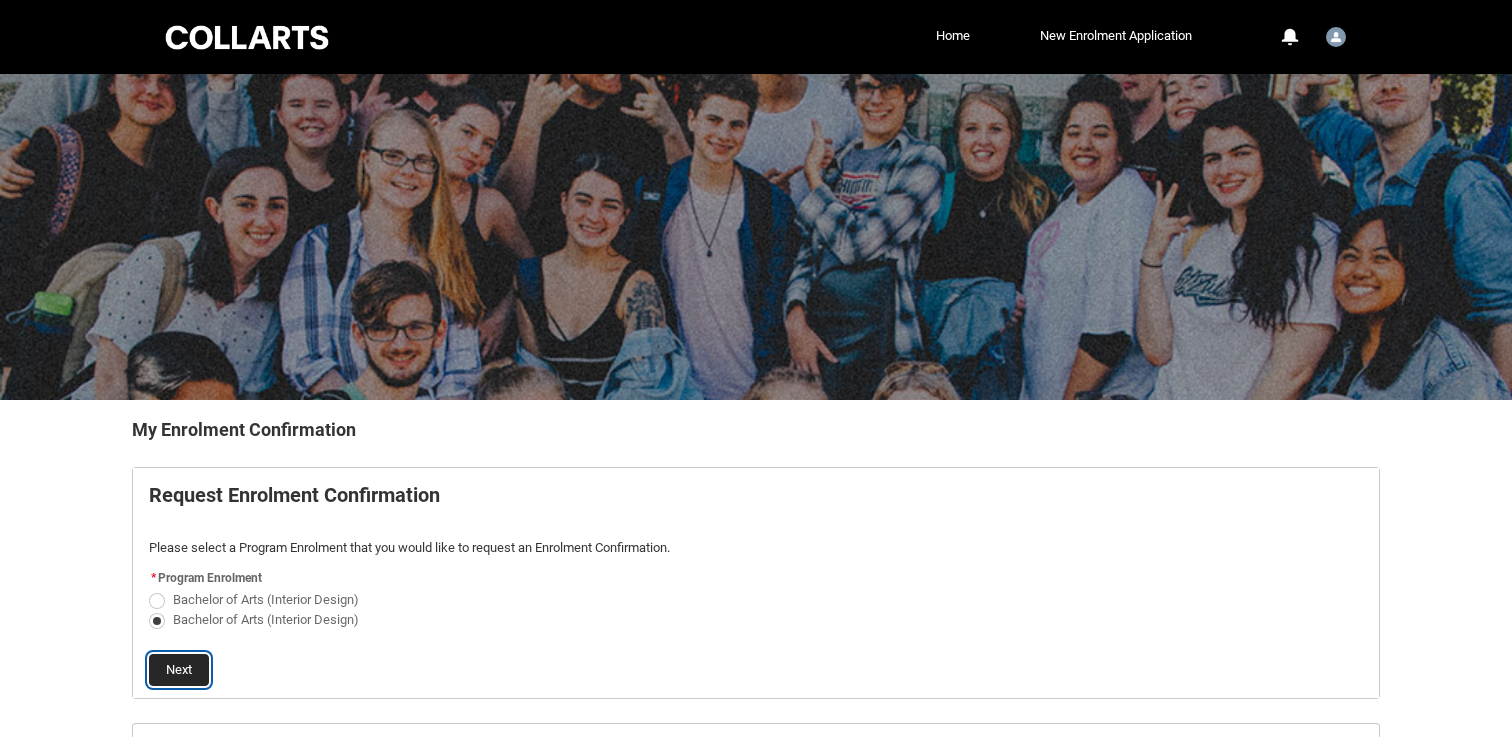 click on "Next" 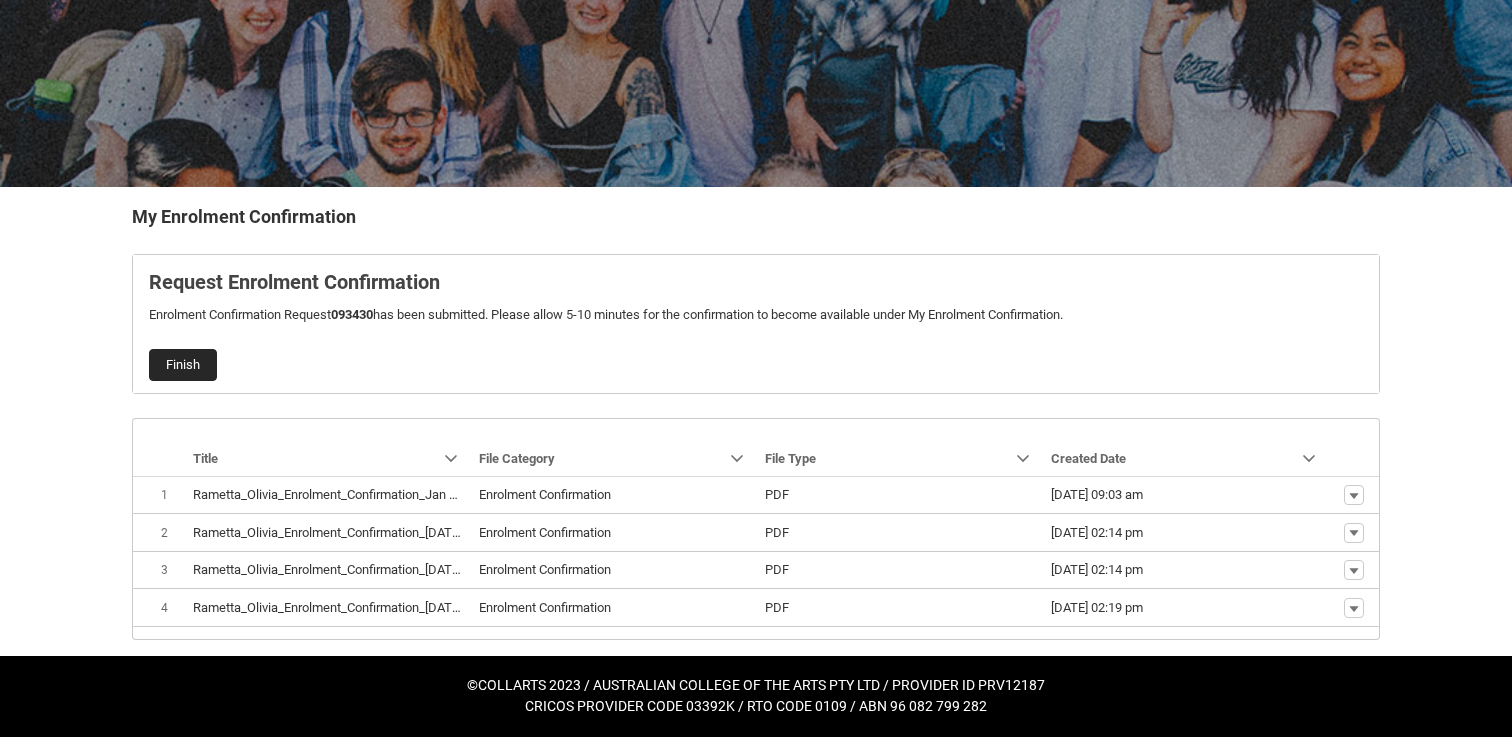 click on "Finish" 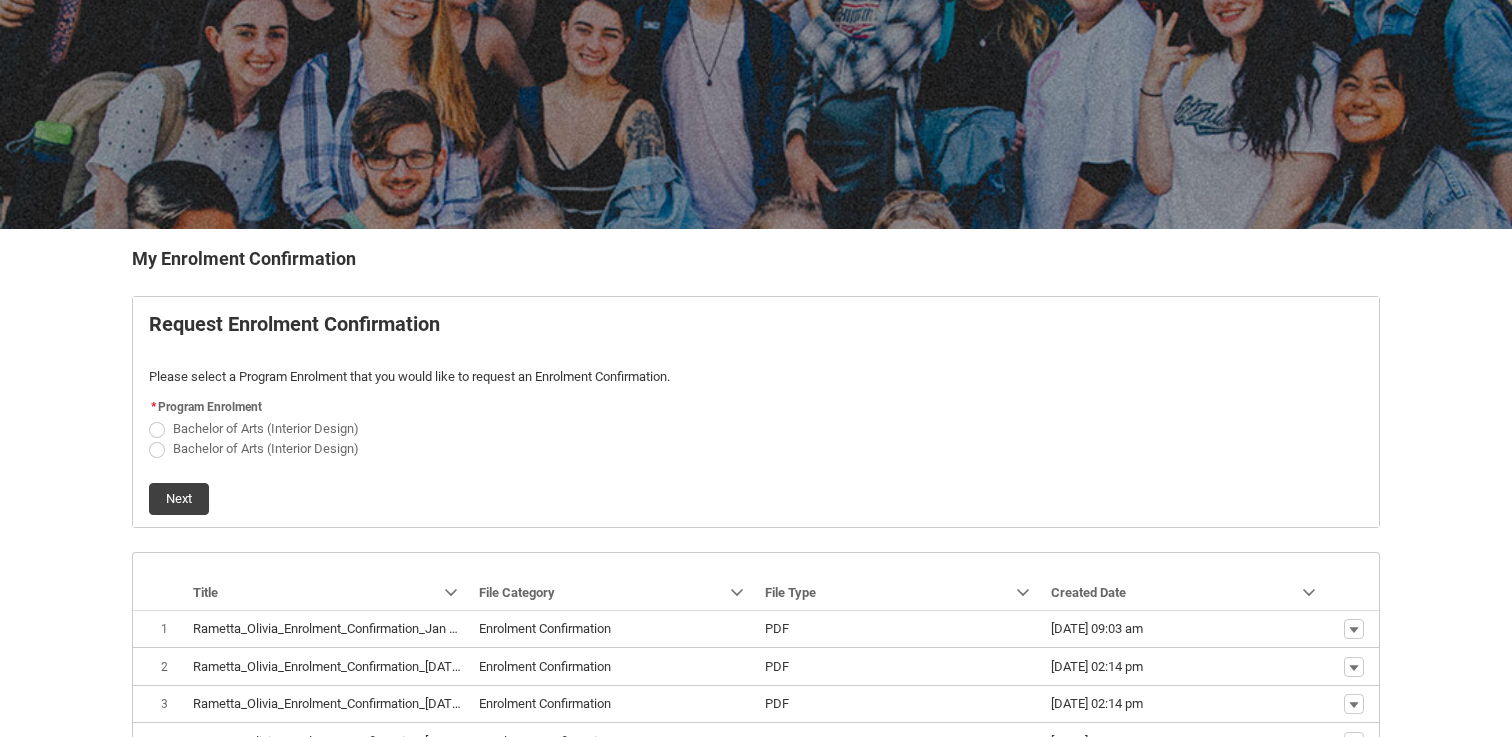 scroll, scrollTop: 268, scrollLeft: 0, axis: vertical 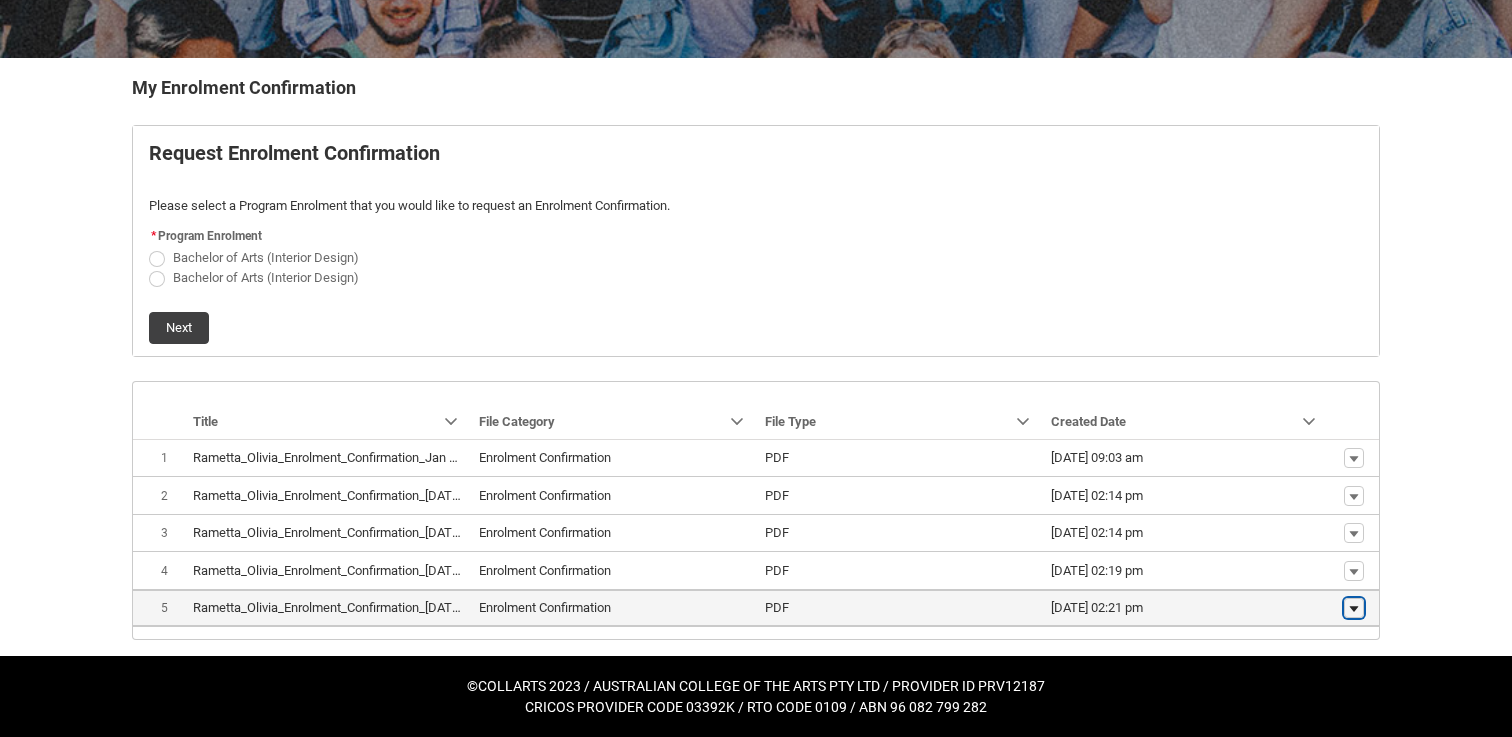 click 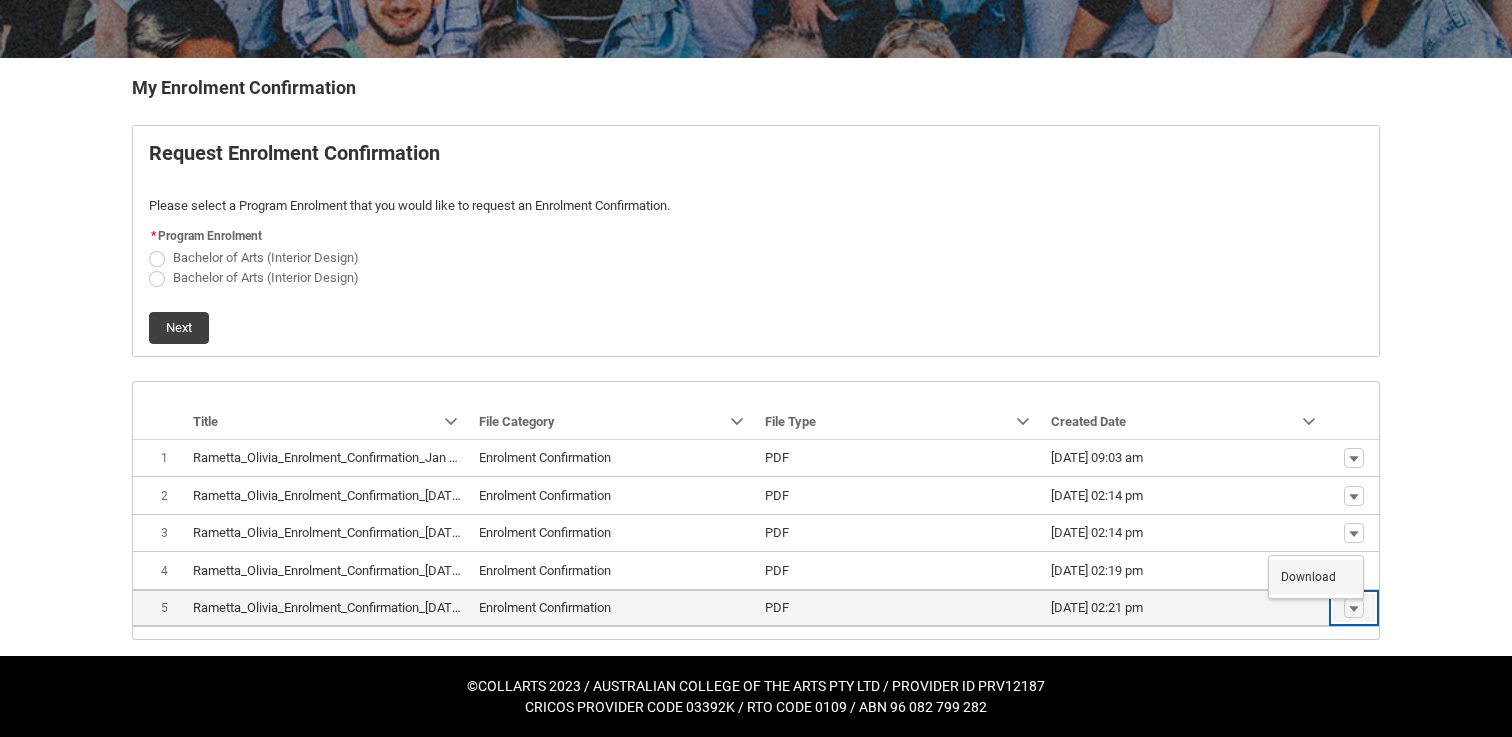 click on "Download" at bounding box center [1308, 577] 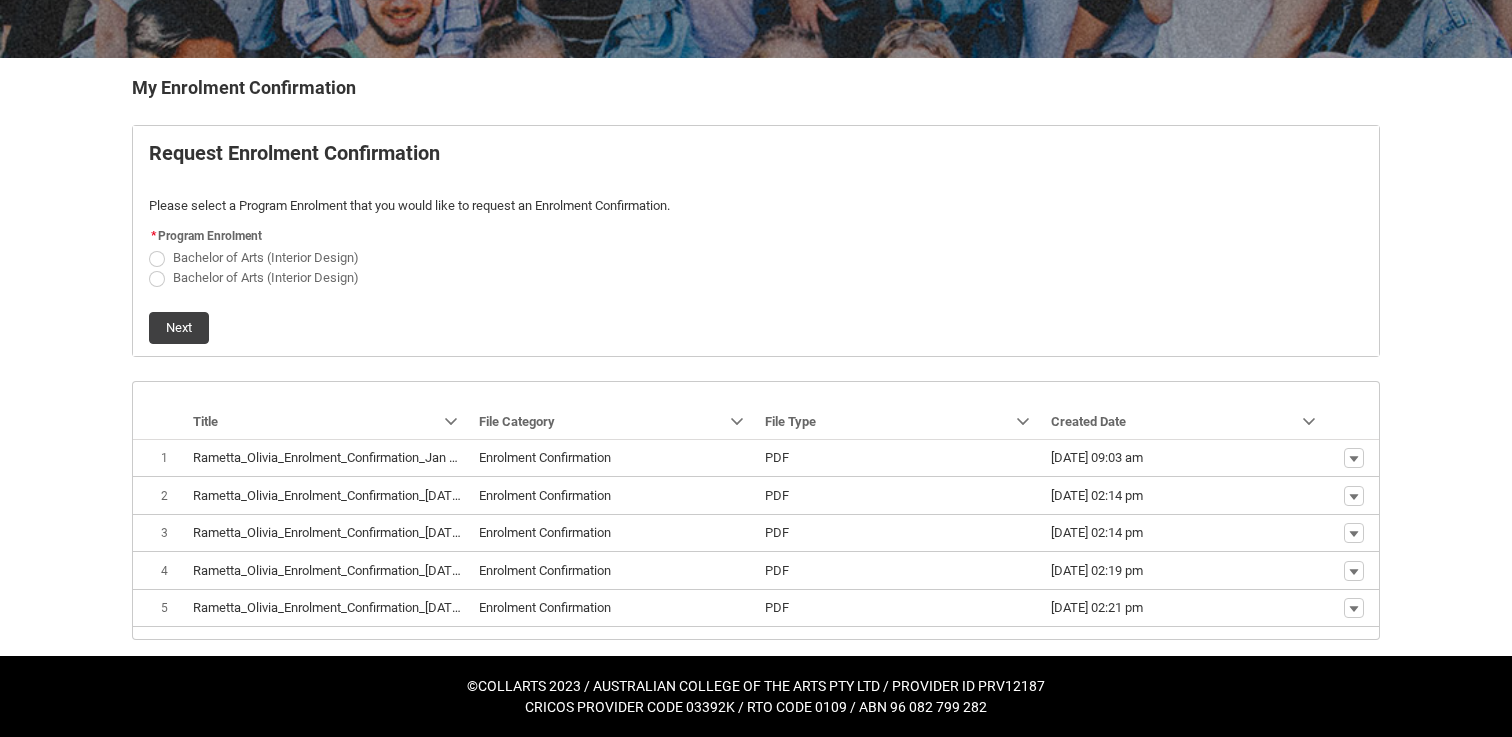 scroll, scrollTop: 0, scrollLeft: 0, axis: both 